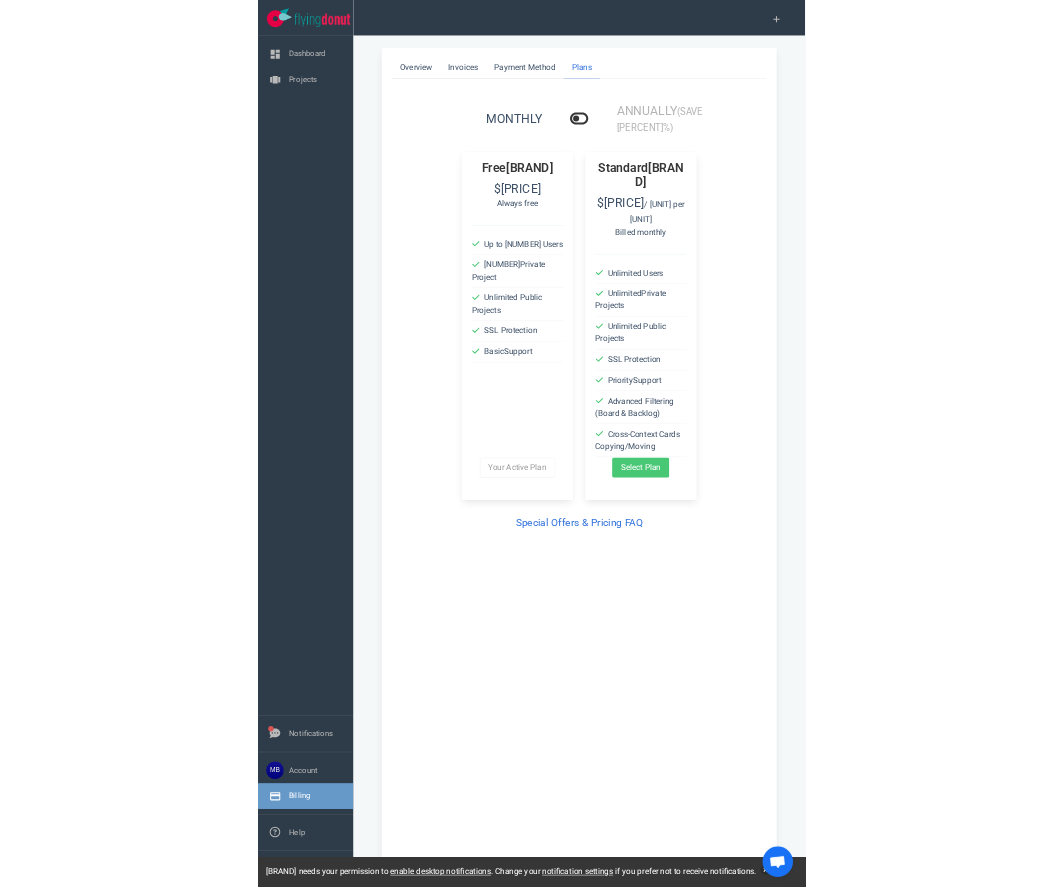scroll, scrollTop: 0, scrollLeft: 0, axis: both 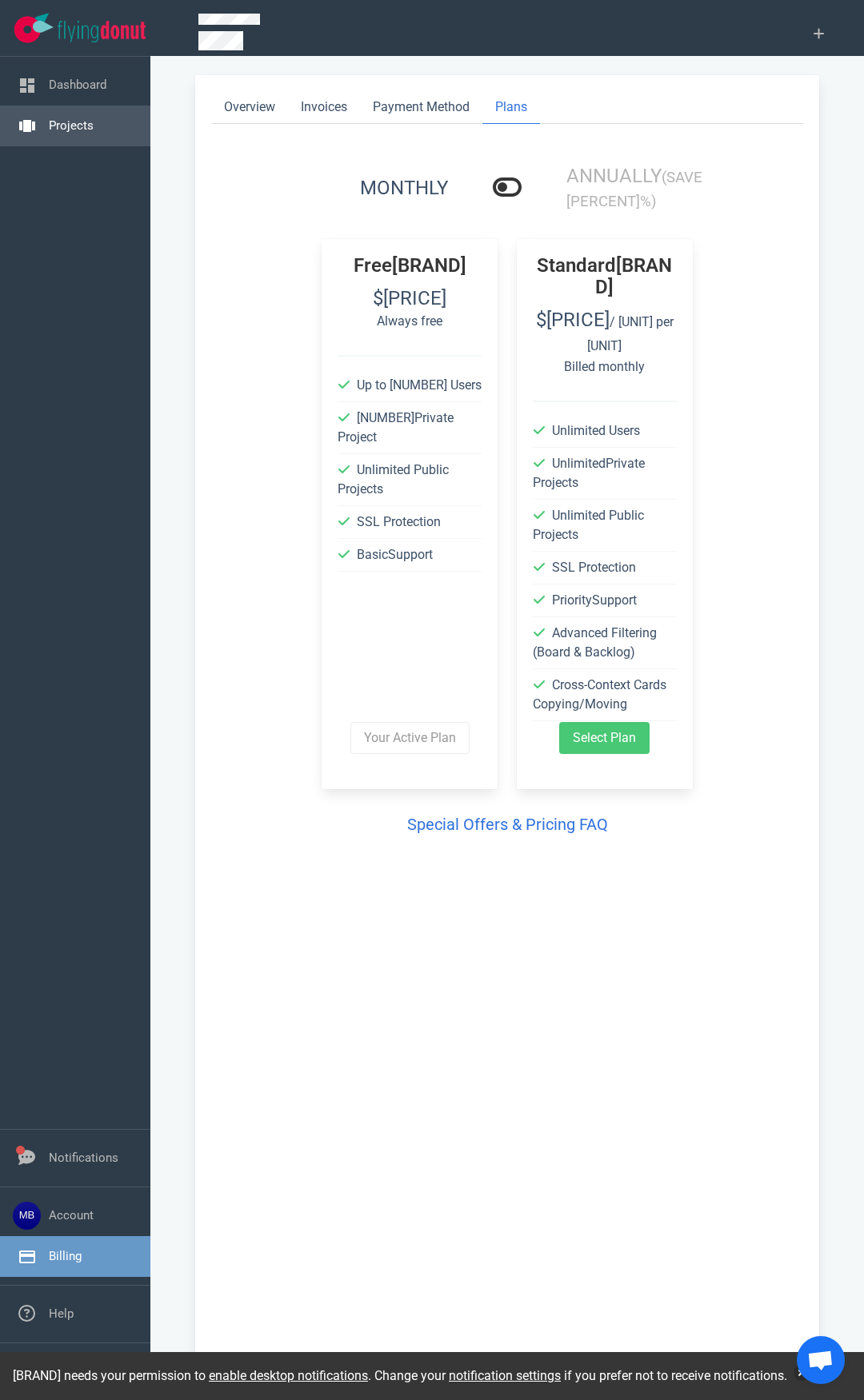 click on "Projects" at bounding box center [71, 126] 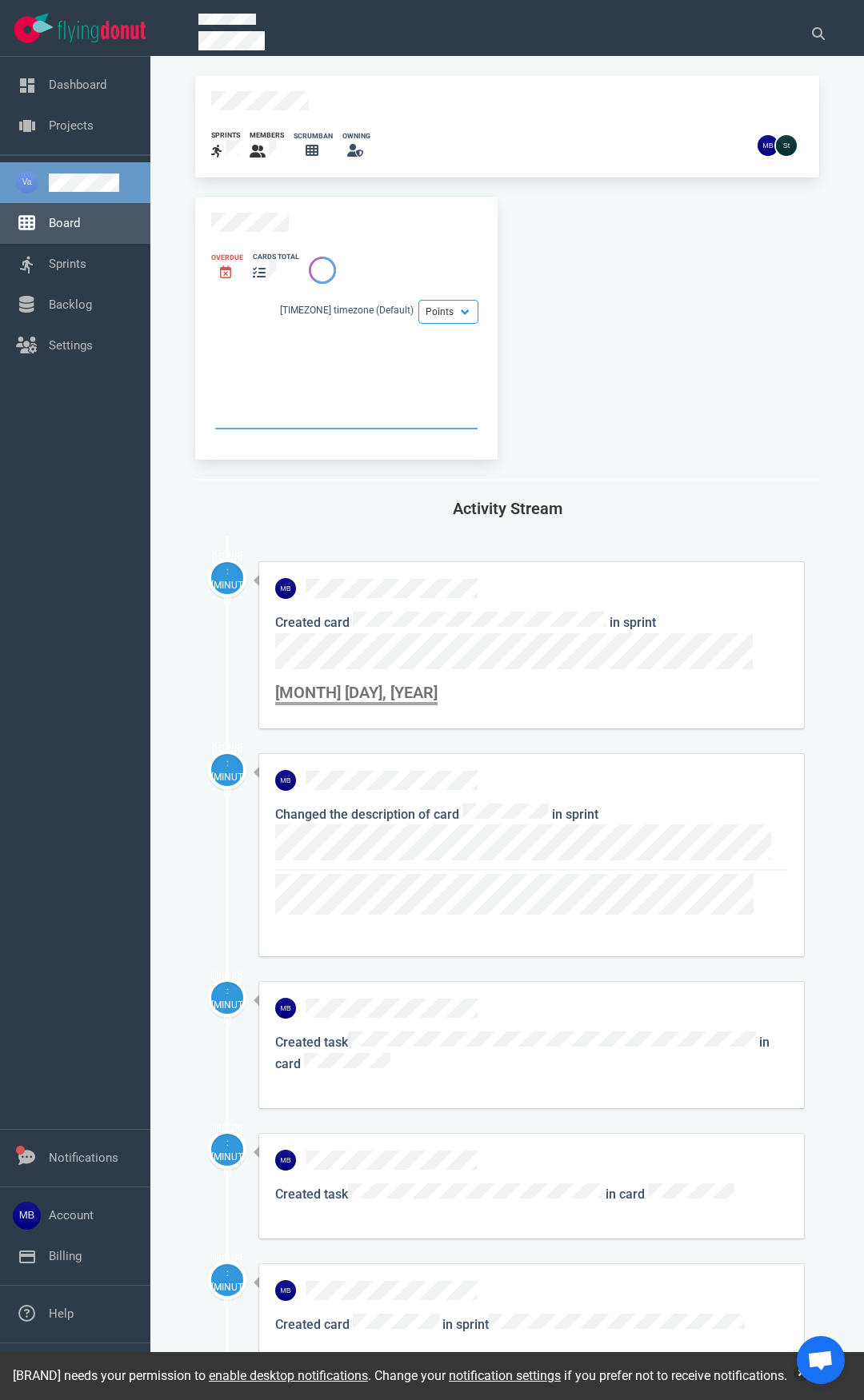 click on "Board" at bounding box center [64, 223] 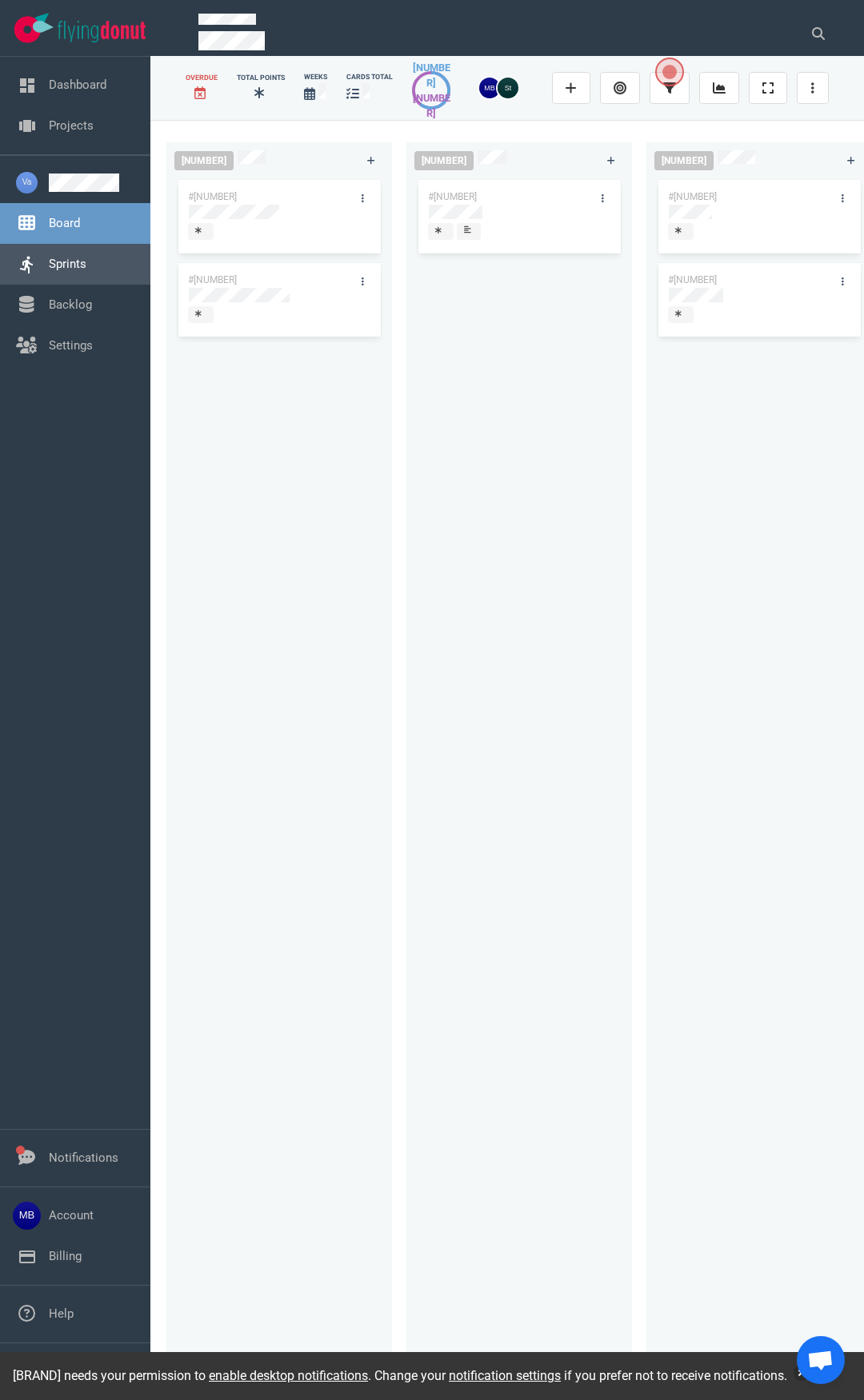 click on "Sprints" at bounding box center (67, 264) 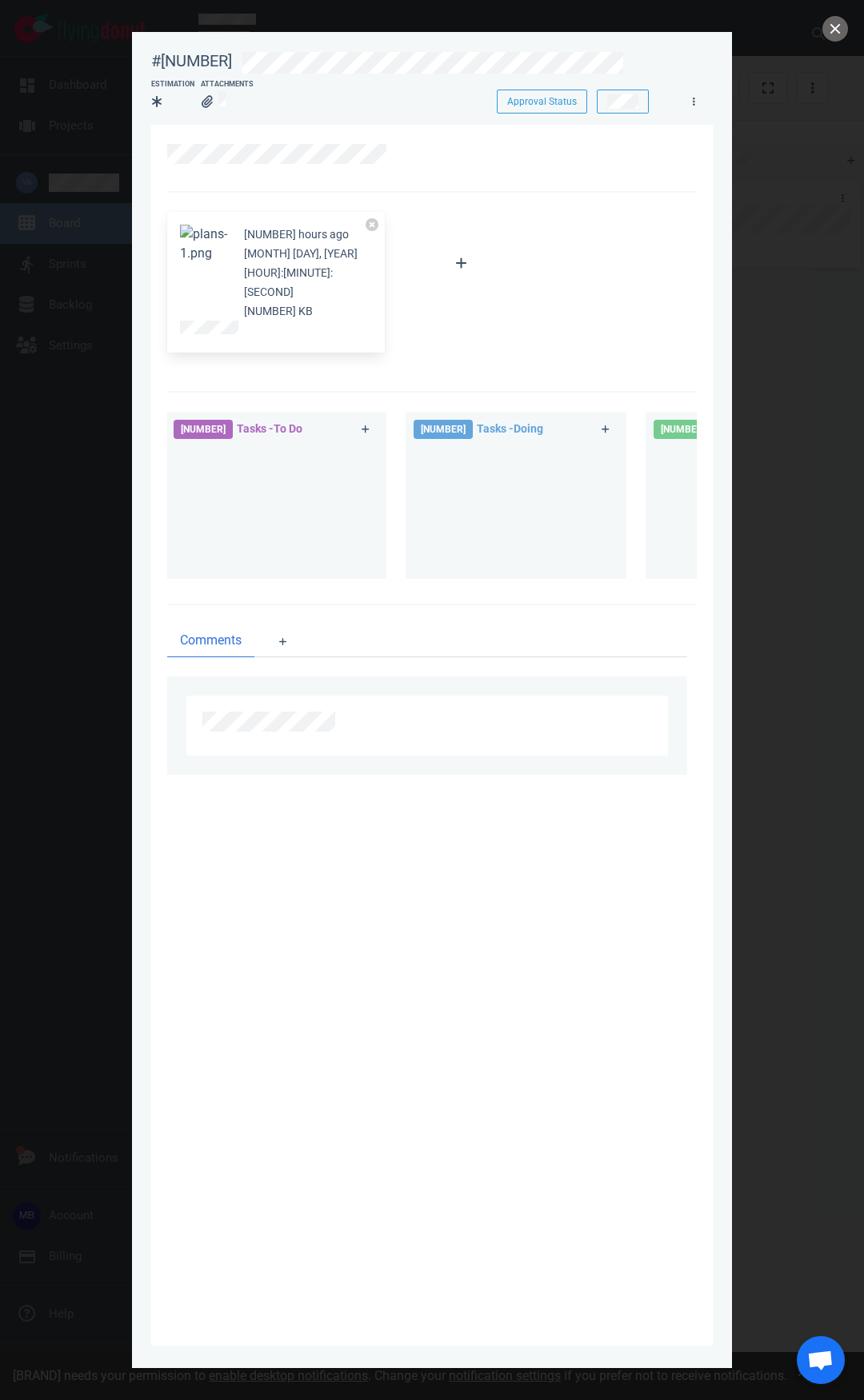 click at bounding box center (206, 244) 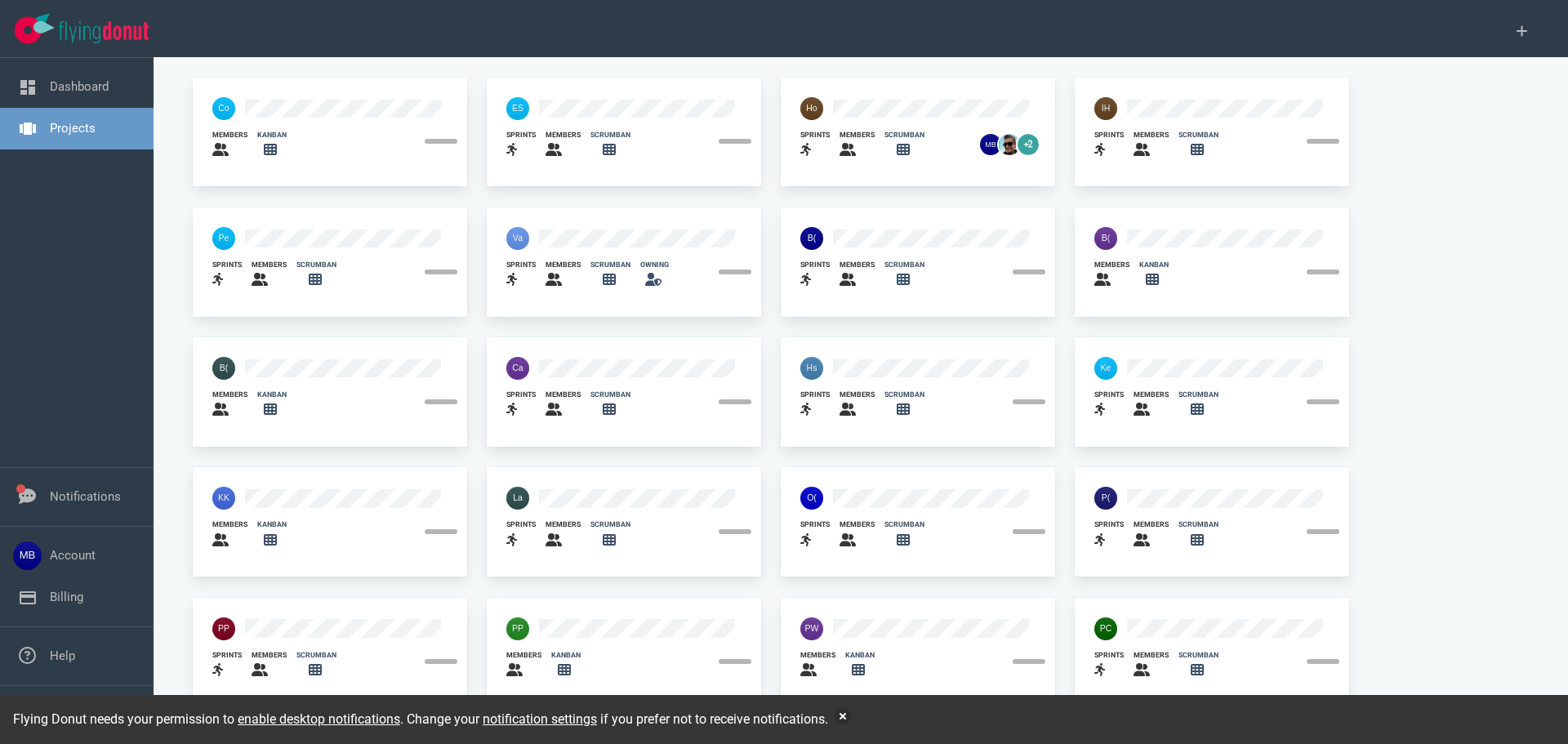 scroll, scrollTop: 0, scrollLeft: 0, axis: both 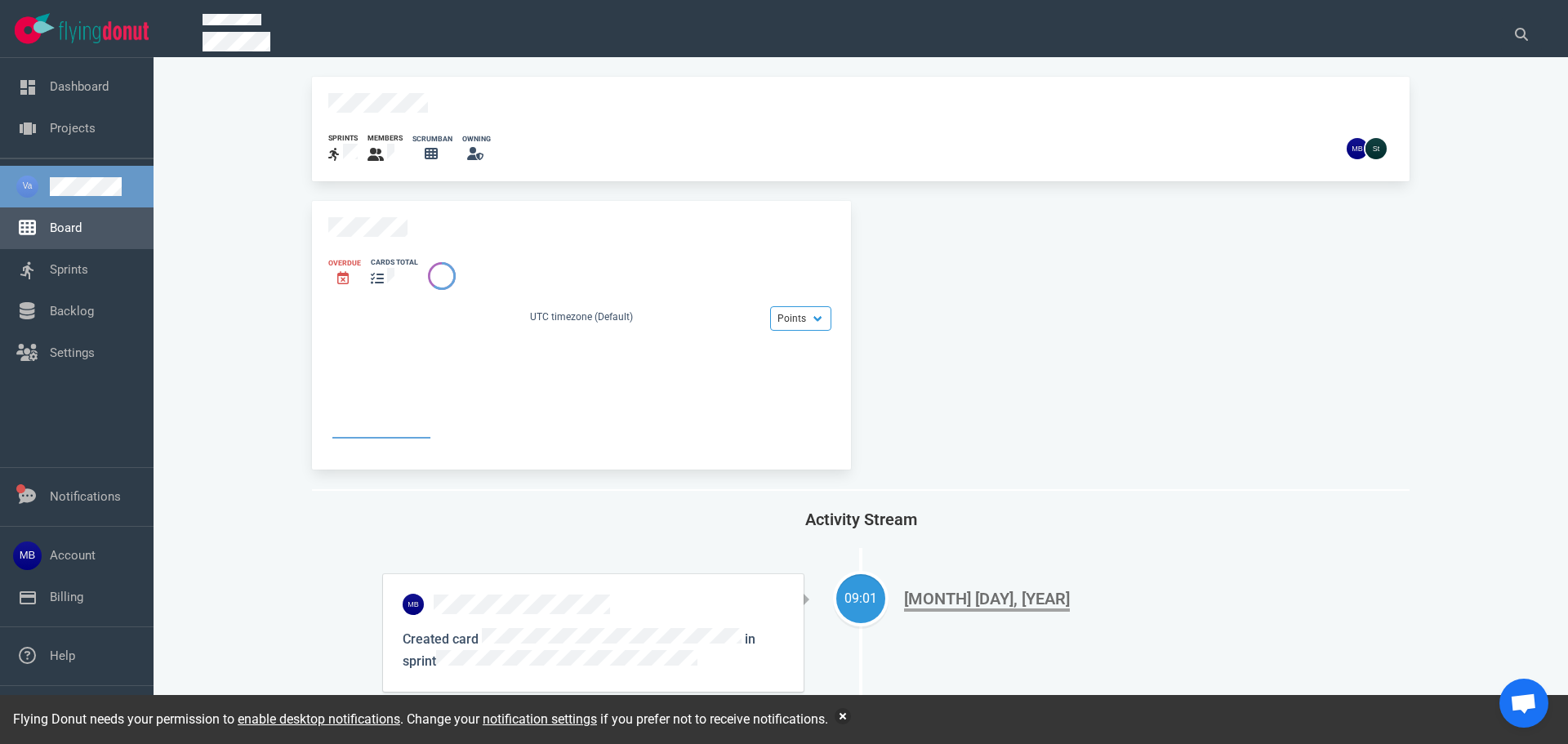 click on "Board" at bounding box center [65, 228] 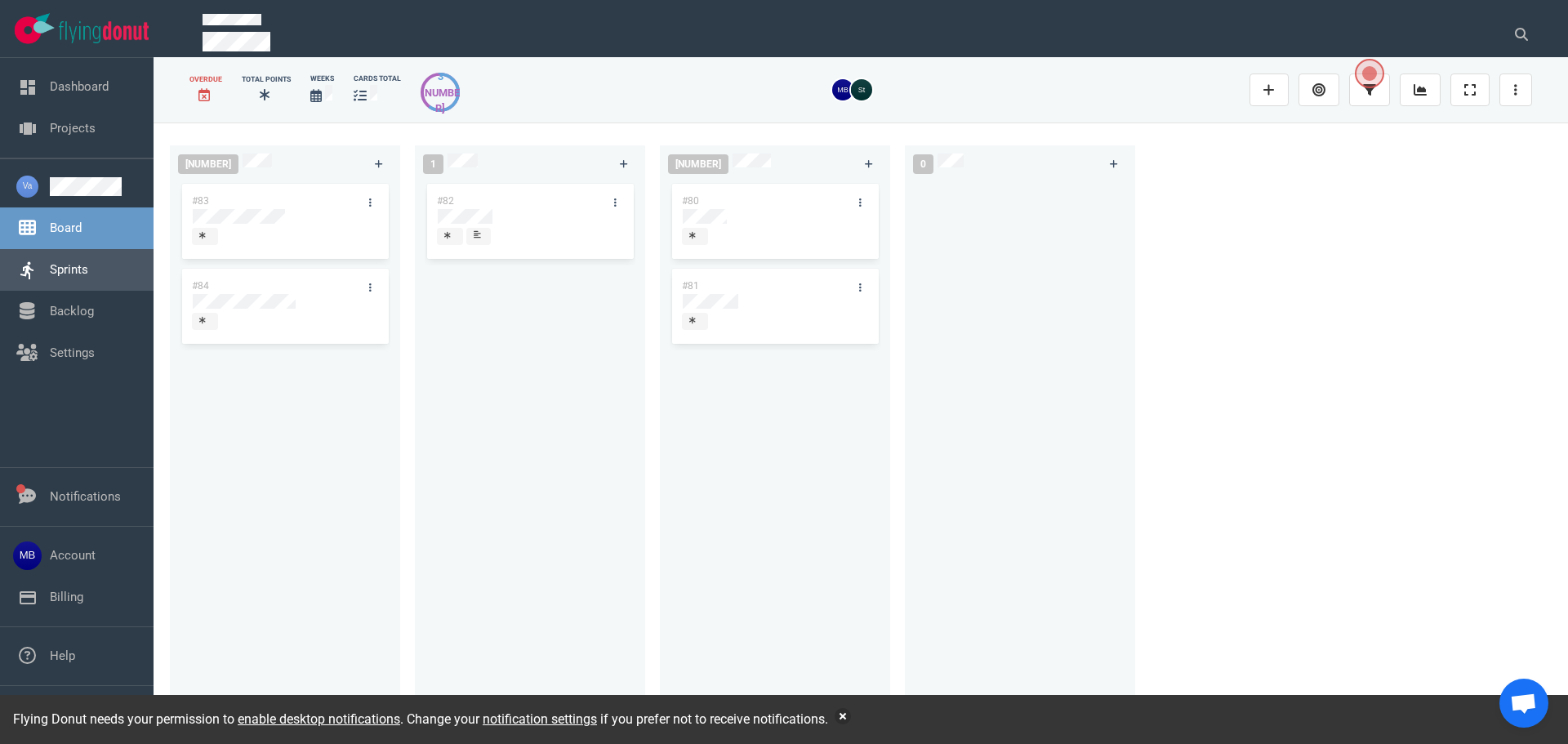 click on "Sprints" at bounding box center (69, 270) 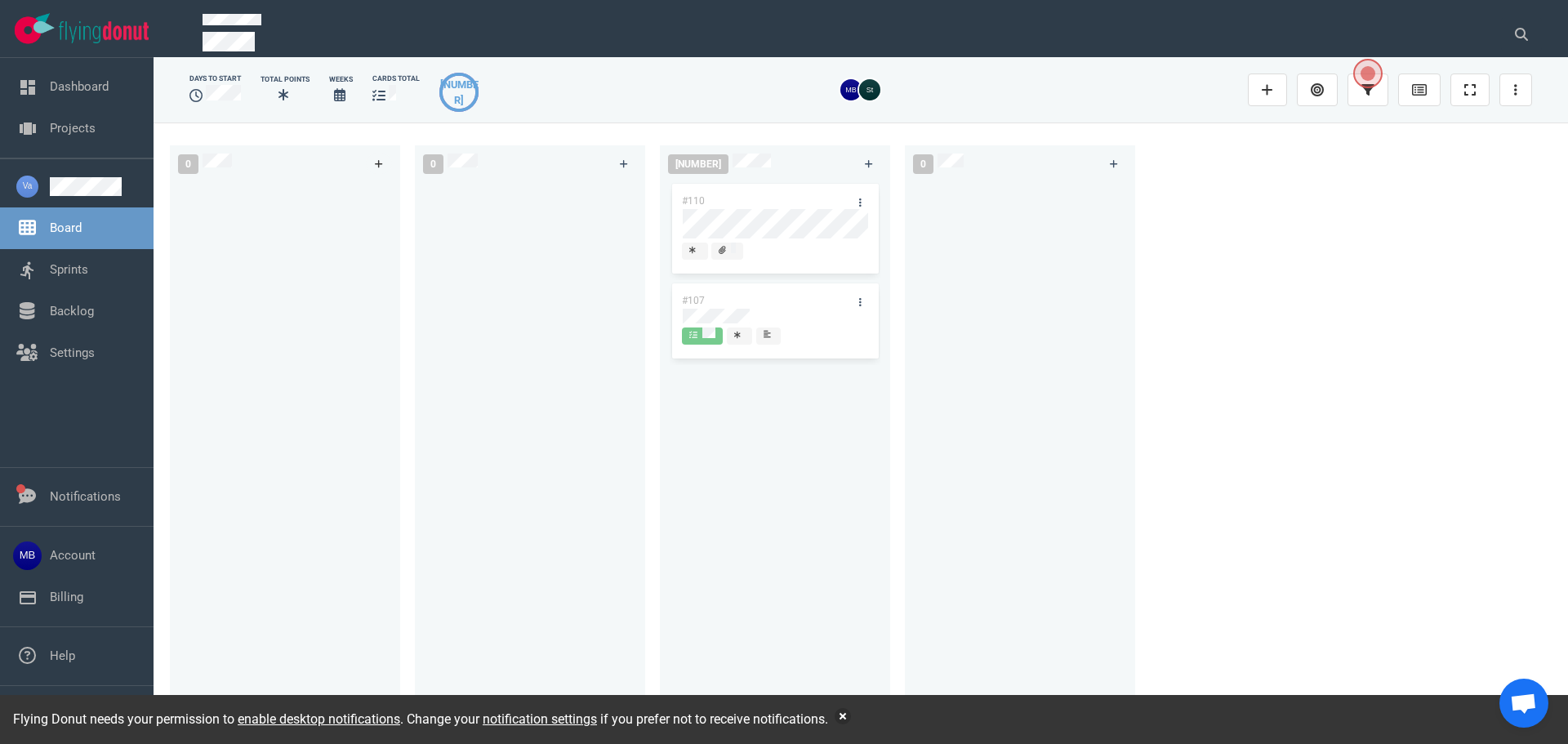 click at bounding box center (379, 164) 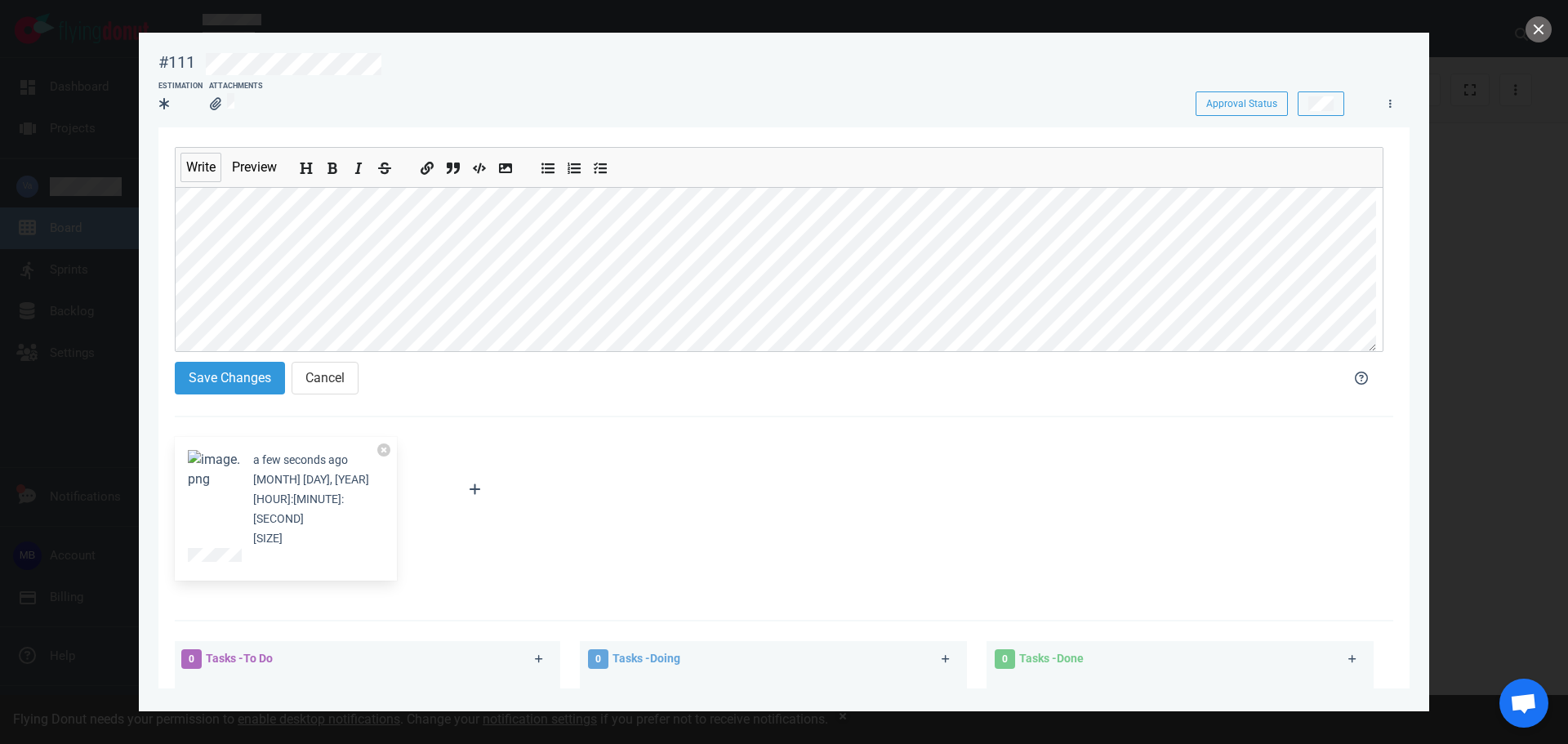 click at bounding box center (214, 470) 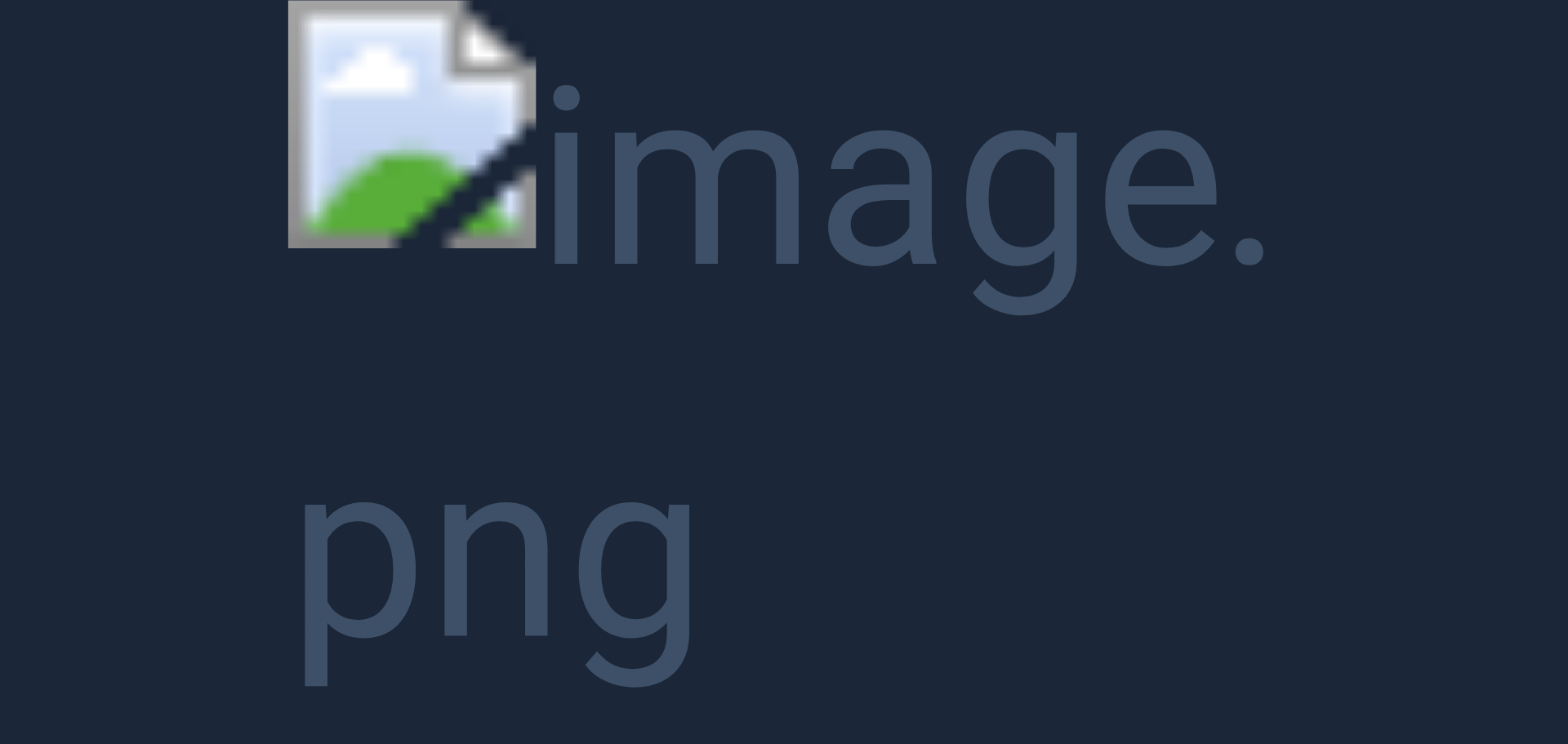 click at bounding box center [784, 372] 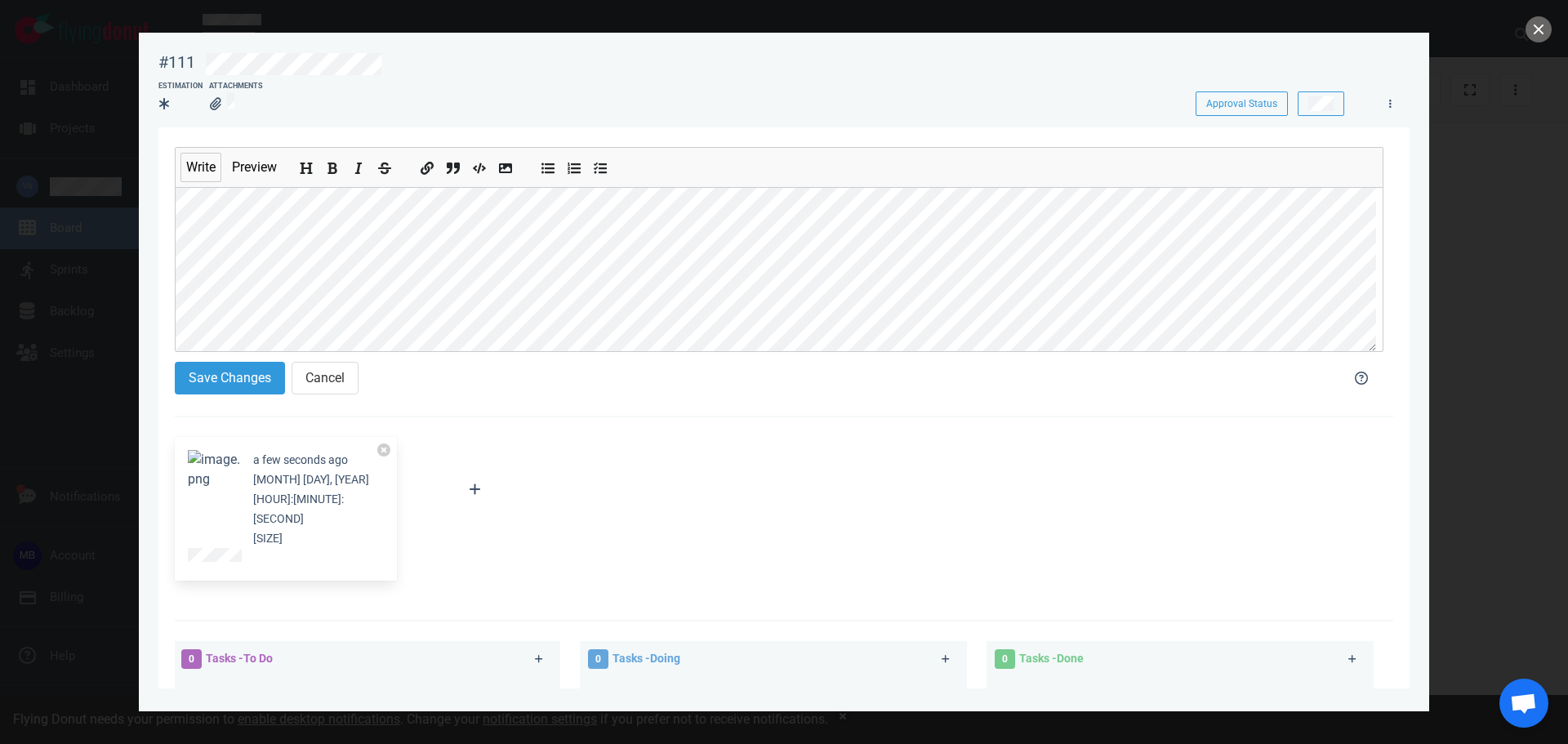 click at bounding box center (214, 470) 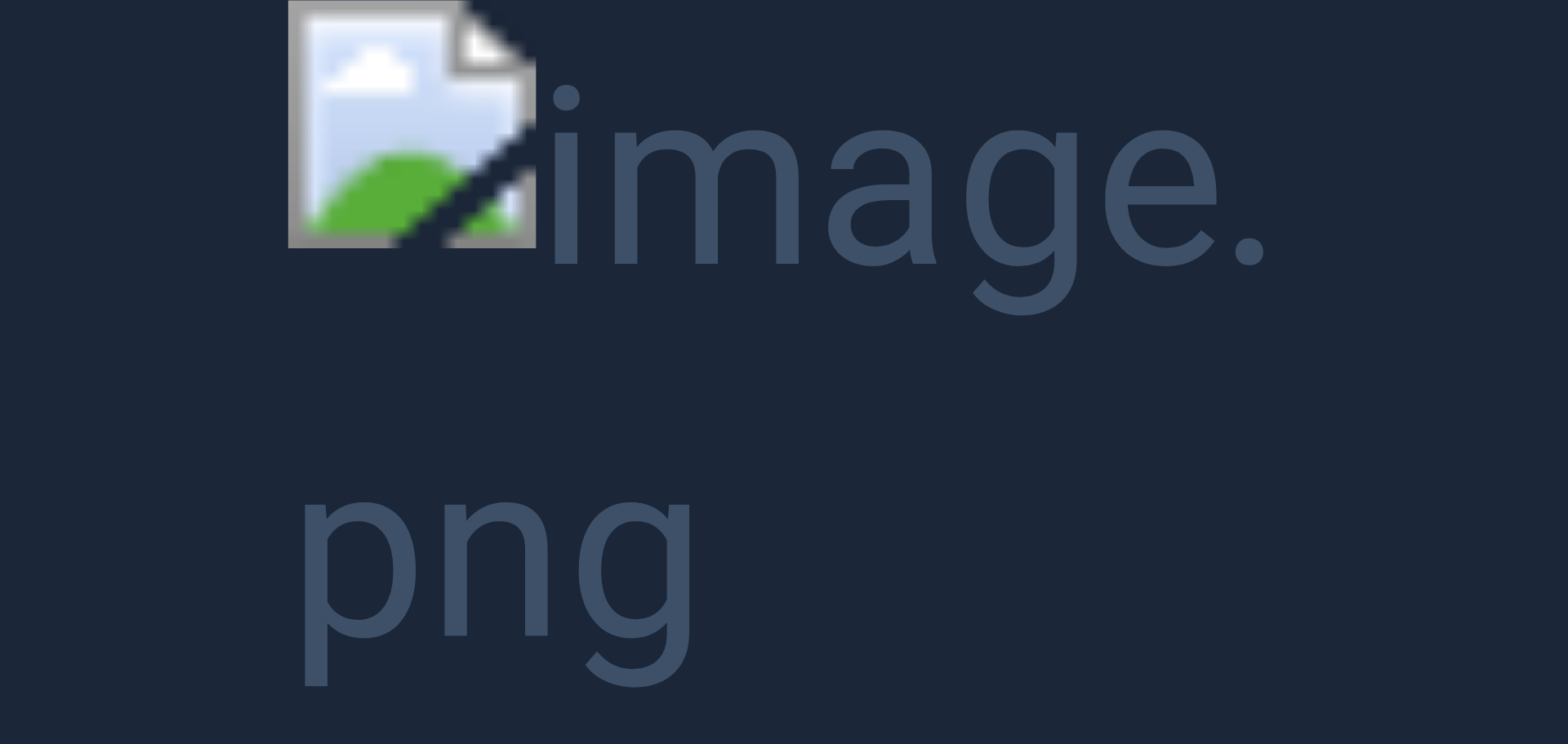 type 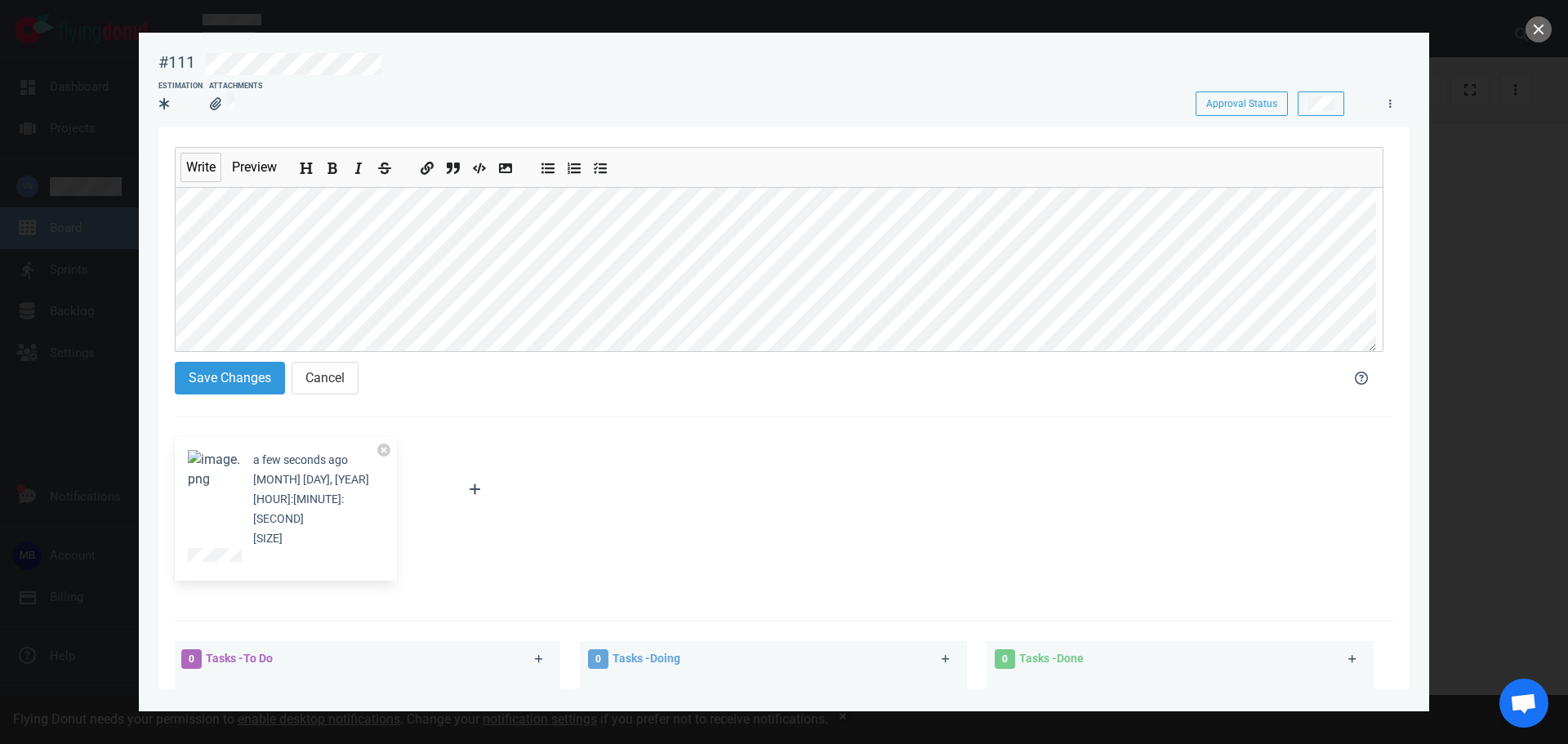 click at bounding box center (214, 470) 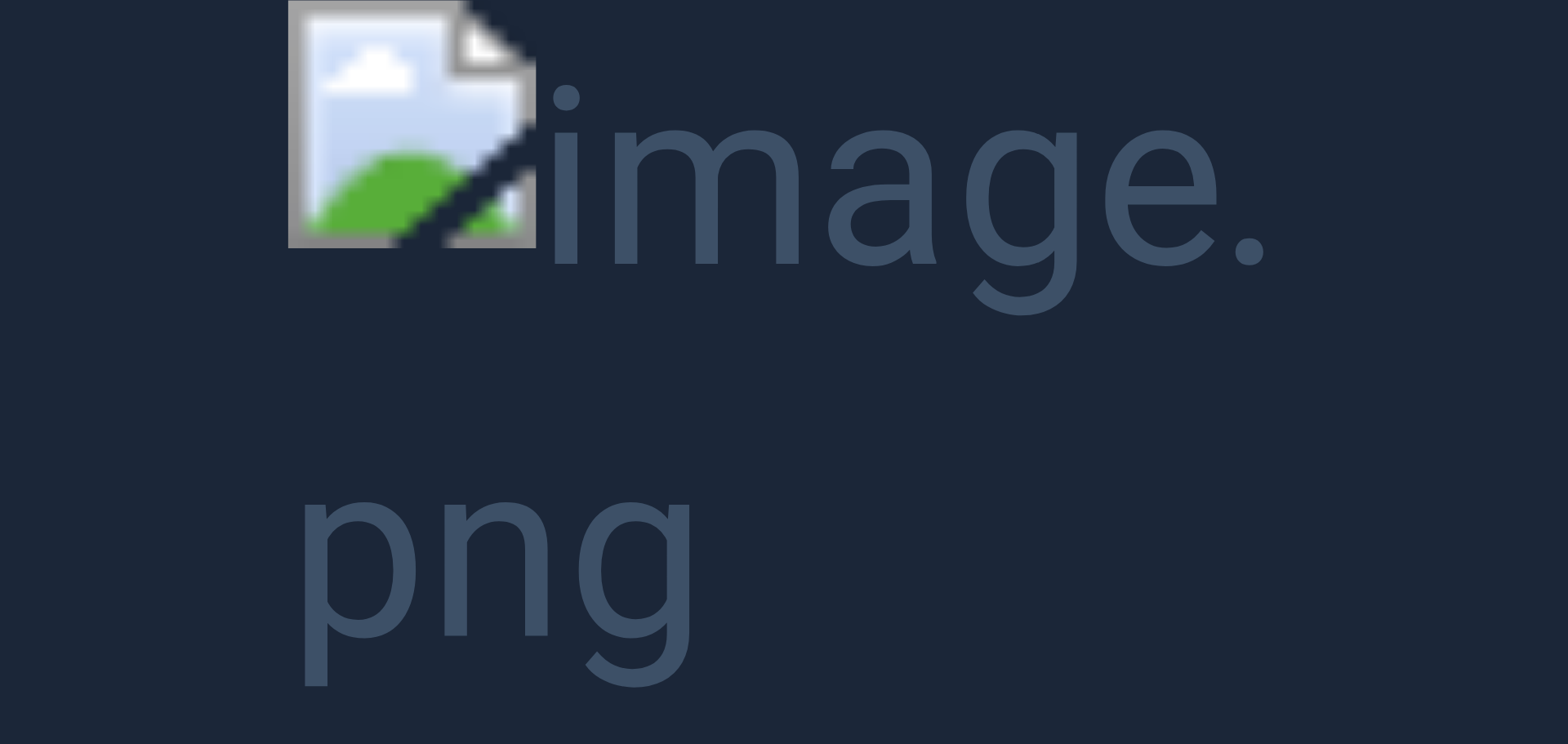 type 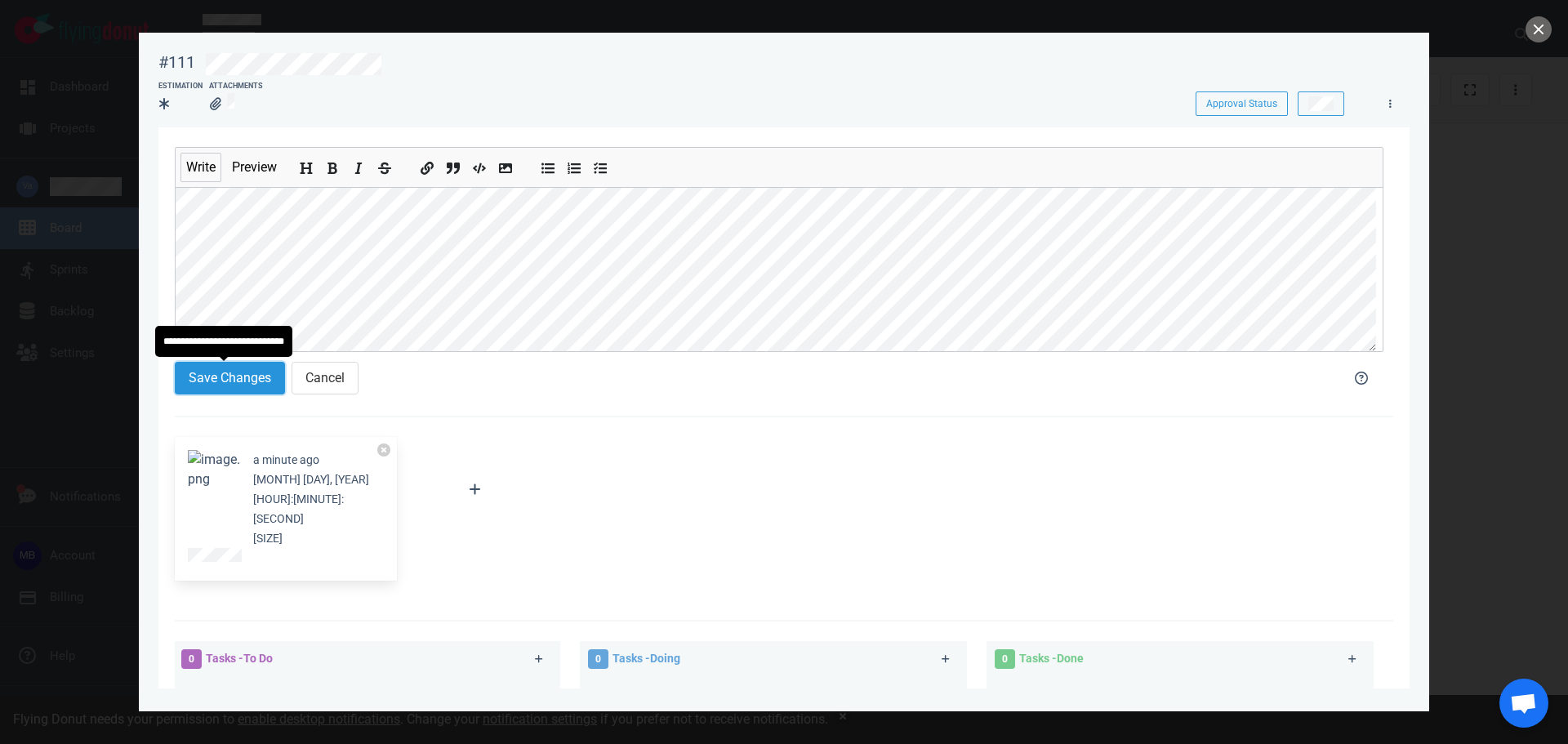 click on "Save Changes" at bounding box center (229, 378) 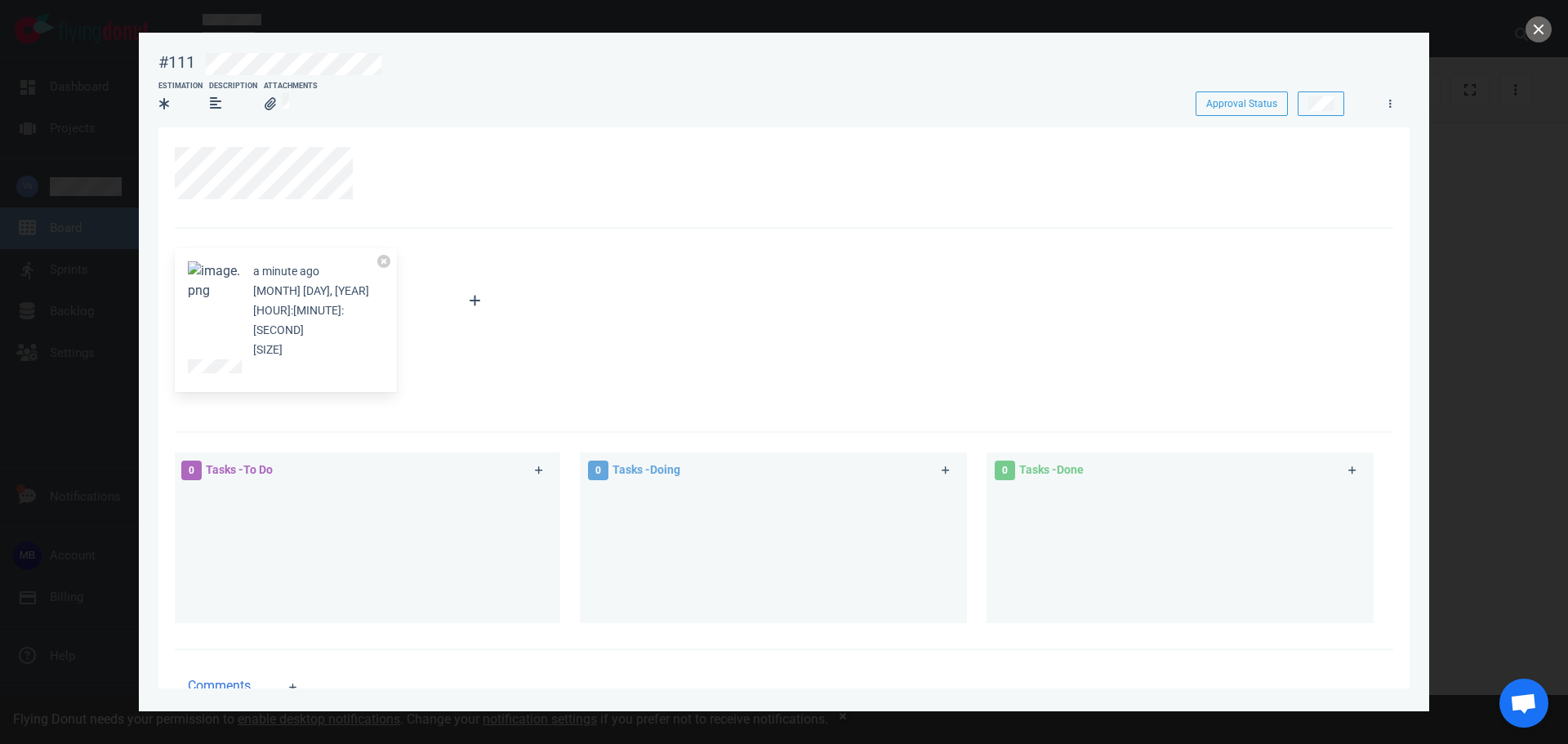 click on "a minute ago Jul 01, 2025 12:57:51 48.22 KB" at bounding box center [779, 320] 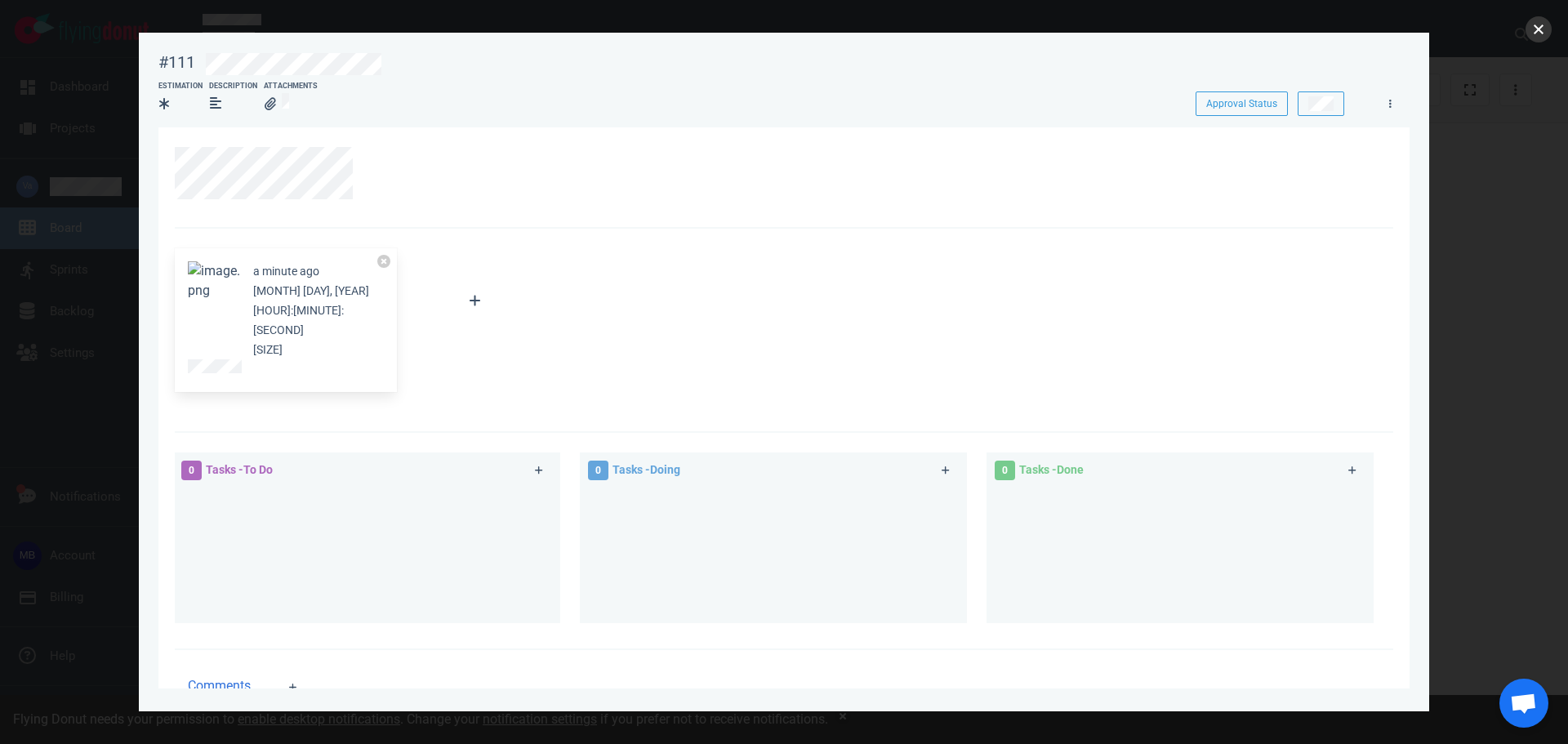 click at bounding box center (1539, 29) 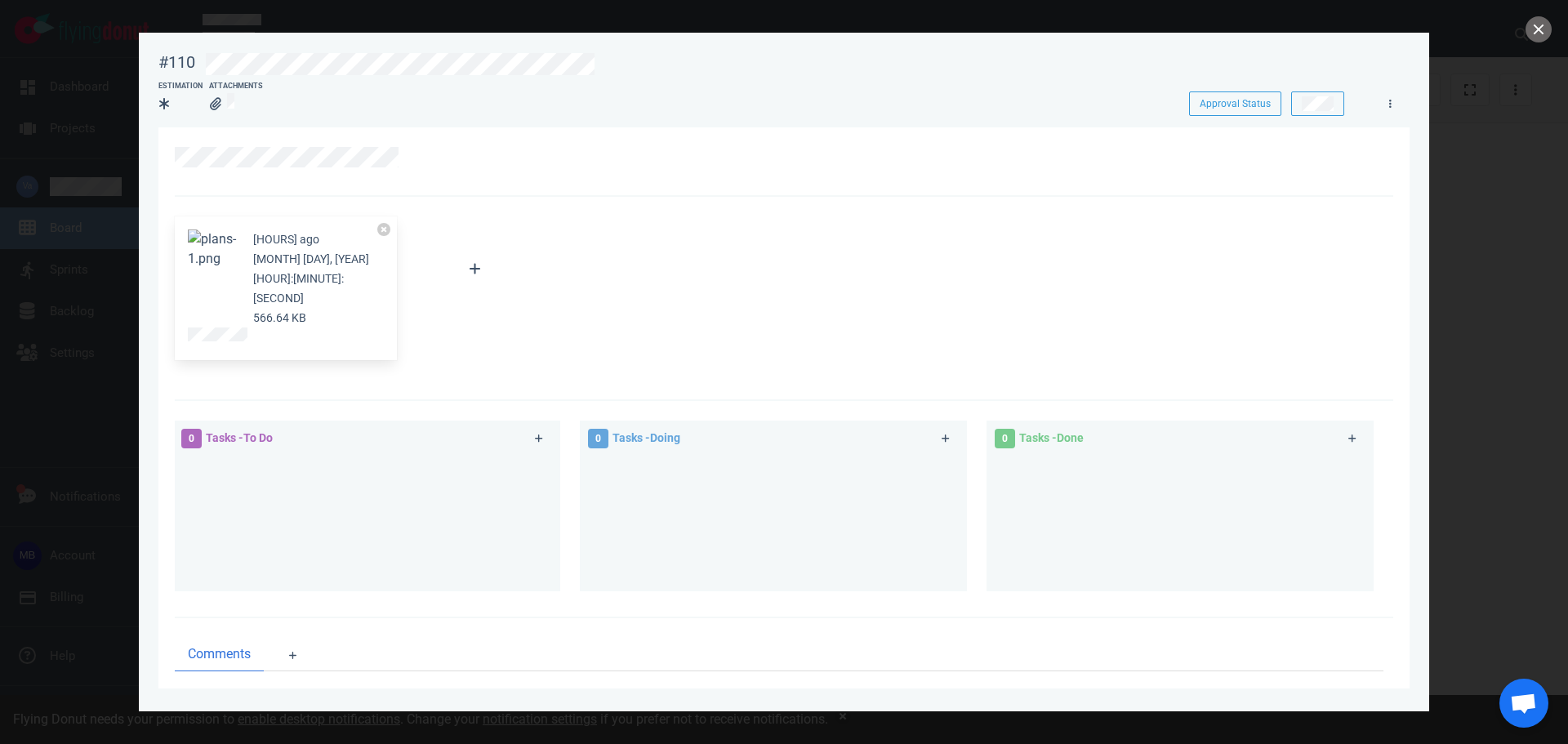 click at bounding box center [214, 249] 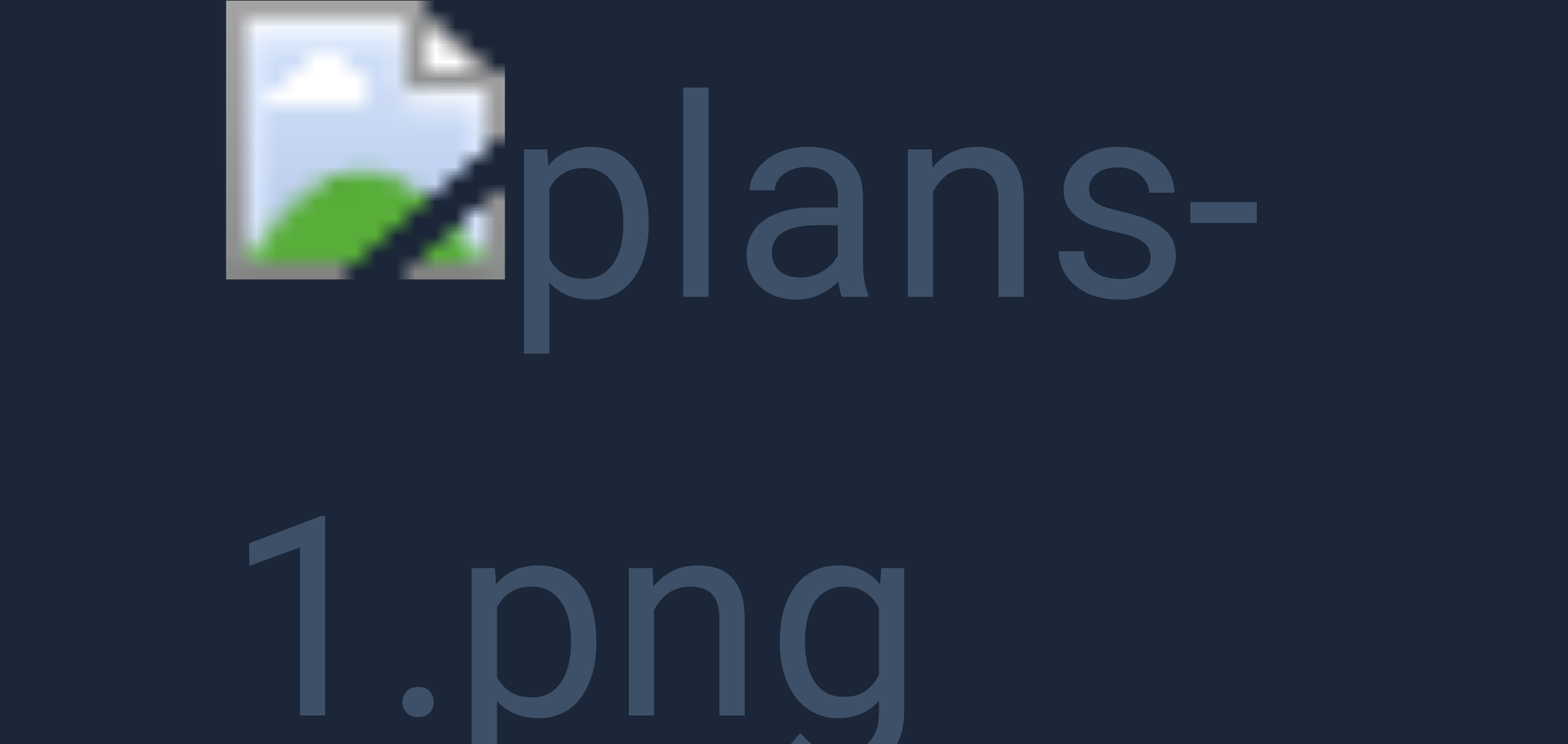 click at bounding box center (784, 372) 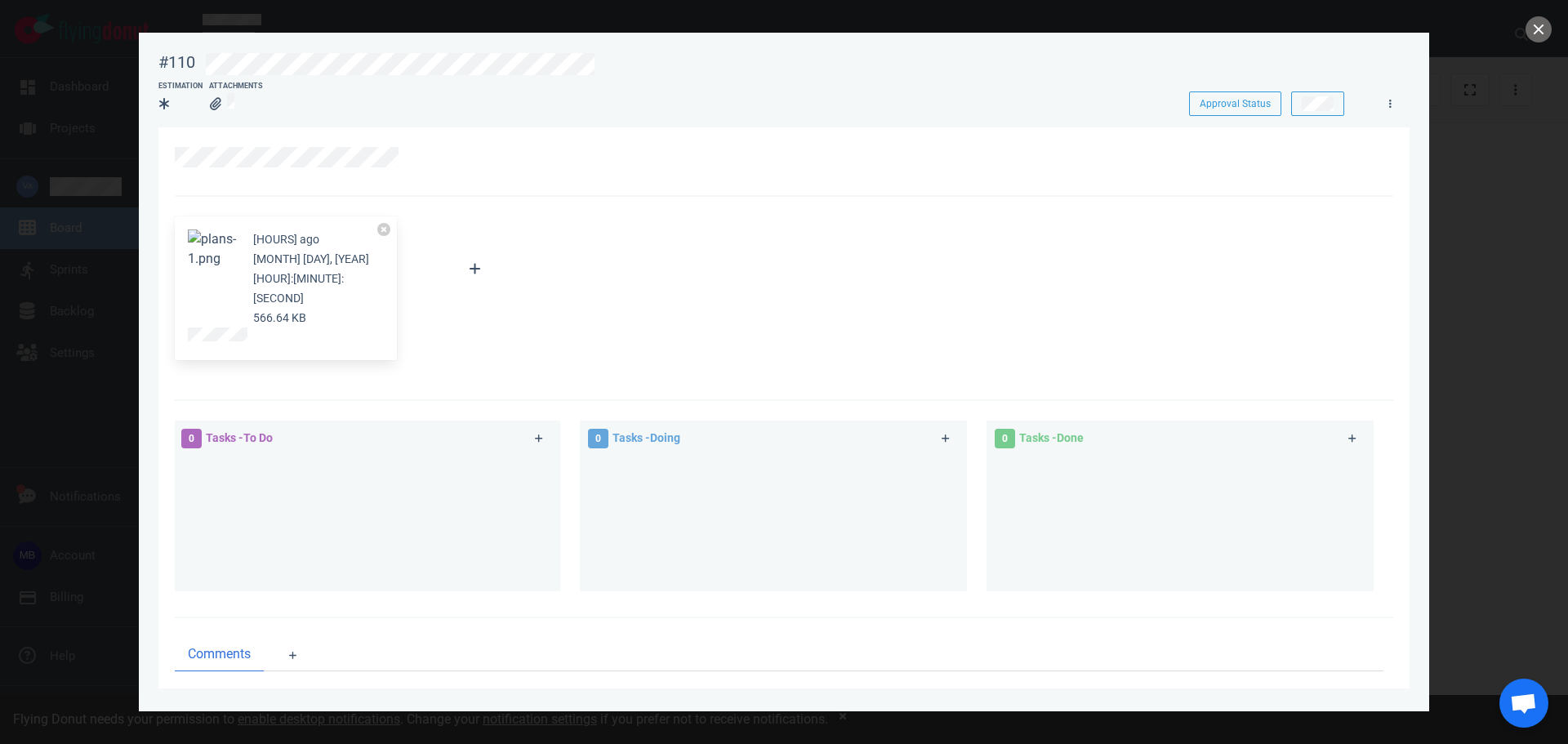 click at bounding box center [784, 372] 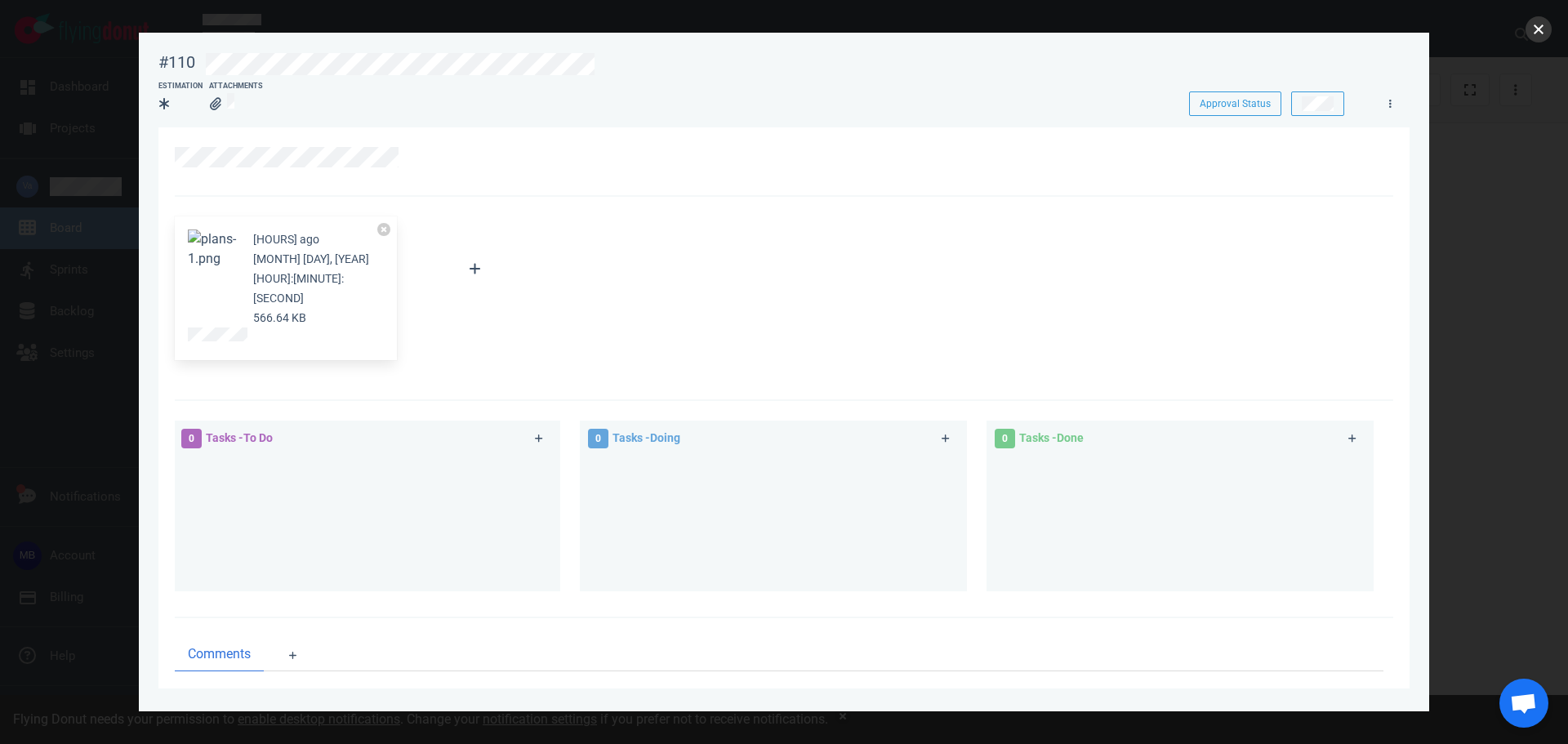 click at bounding box center (1539, 29) 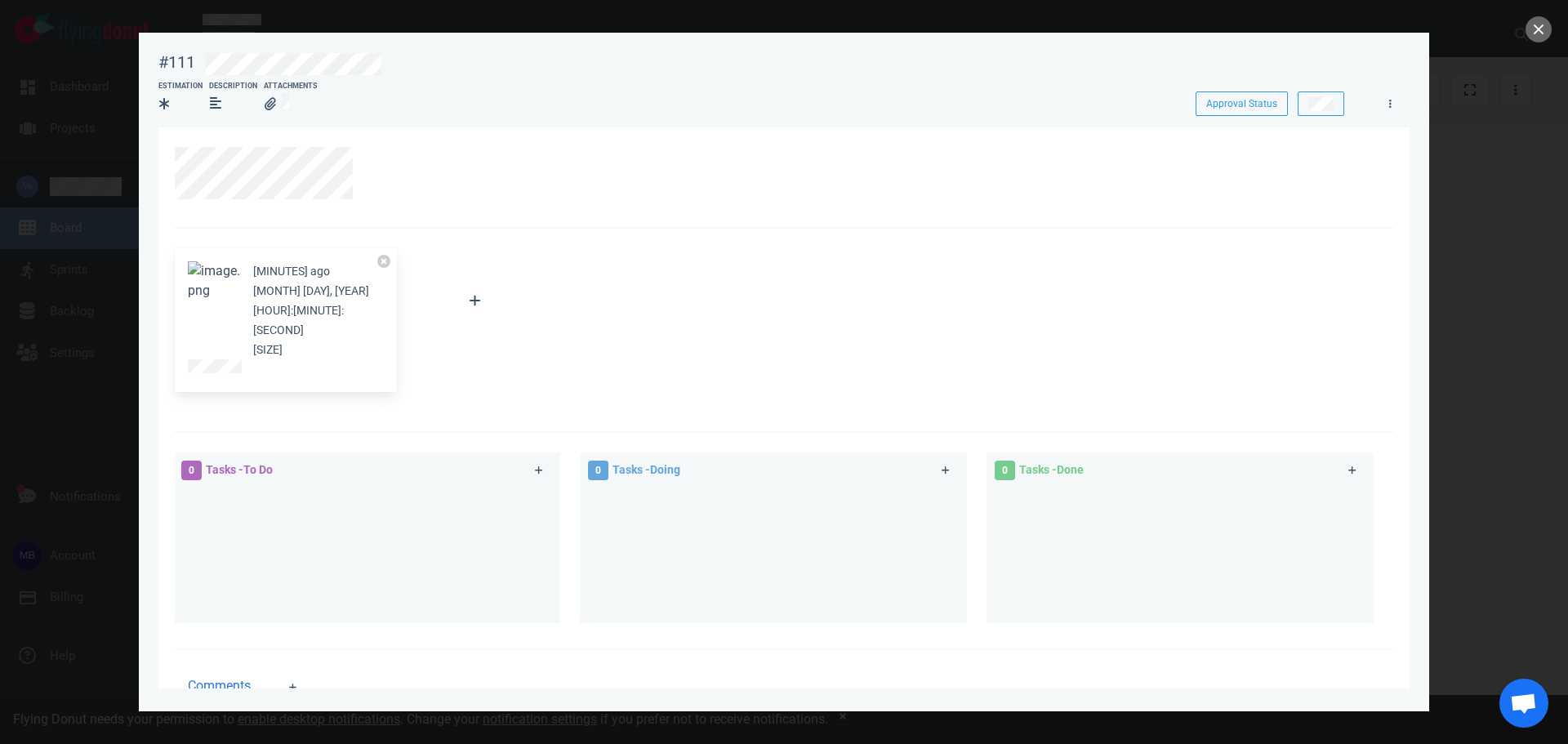 click at bounding box center (214, 270) 